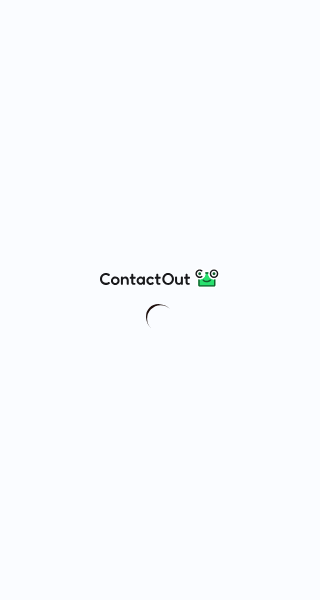 scroll, scrollTop: 0, scrollLeft: 0, axis: both 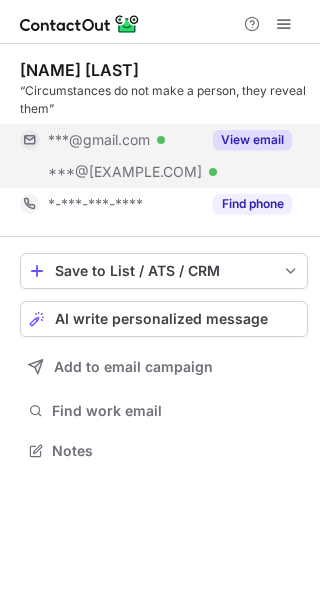 click on "View email" at bounding box center [246, 140] 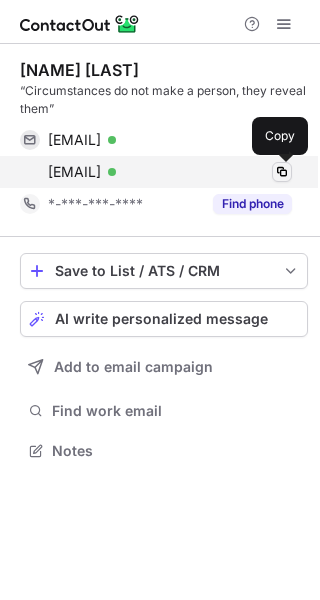 click at bounding box center [282, 172] 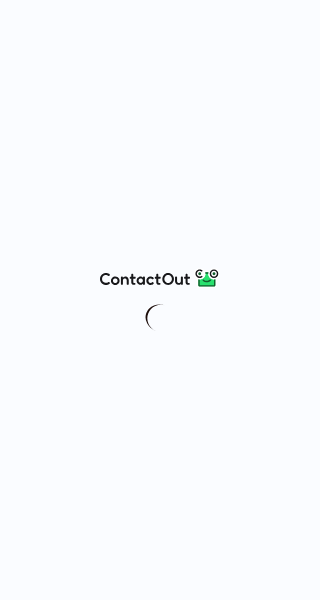 scroll, scrollTop: 0, scrollLeft: 0, axis: both 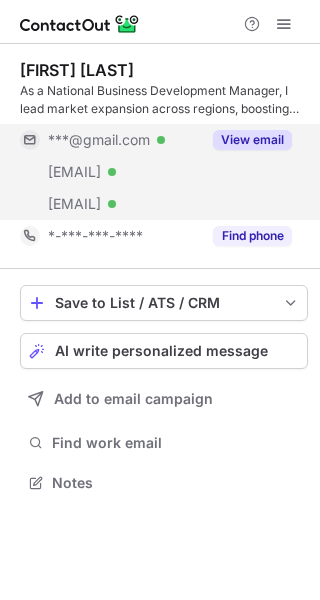 click on "View email" at bounding box center [252, 140] 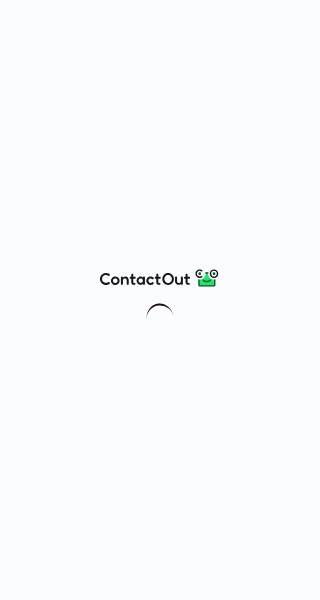 scroll, scrollTop: 0, scrollLeft: 0, axis: both 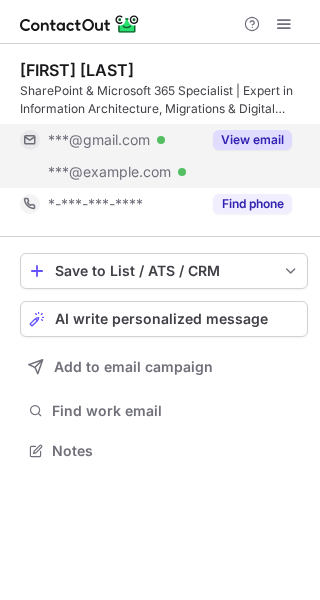 click on "View email" at bounding box center [252, 140] 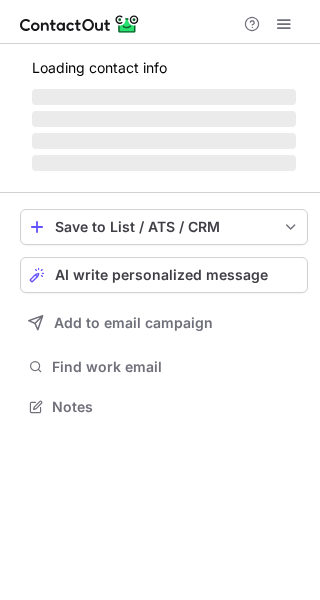 scroll, scrollTop: 0, scrollLeft: 0, axis: both 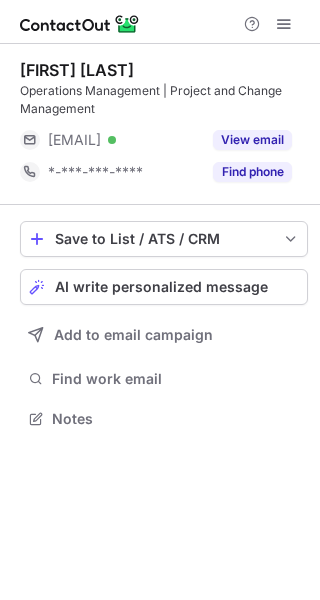 click on "Samantha Chase Operations Management | Project and Change Management ***@lumi.com.au Verified View email *-***-***-**** Find phone" at bounding box center [164, 124] 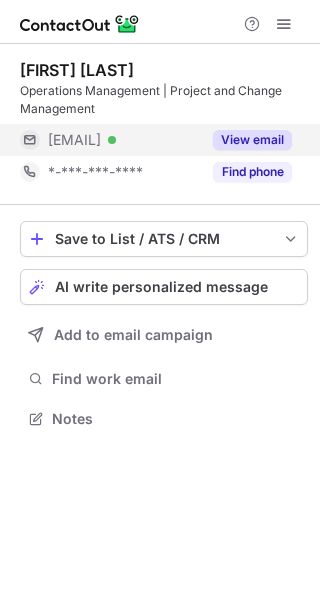 click on "View email" at bounding box center [252, 140] 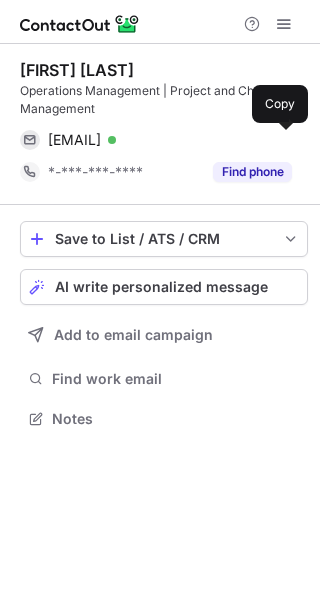 click at bounding box center (282, 140) 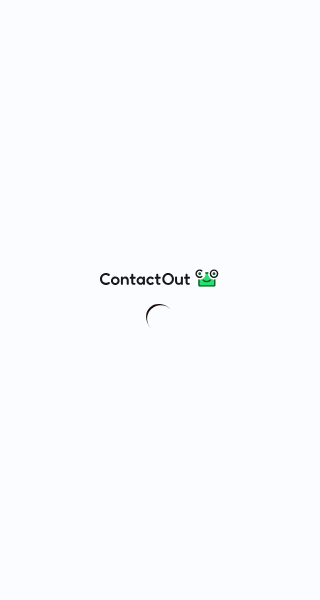 scroll, scrollTop: 0, scrollLeft: 0, axis: both 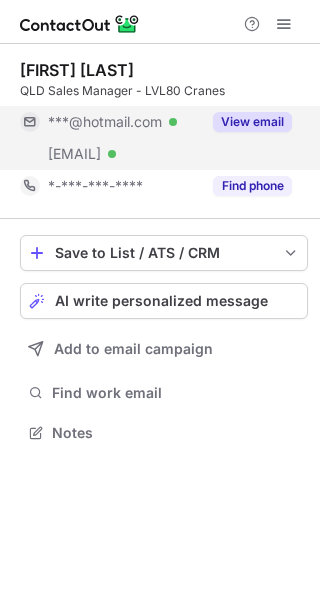 click on "View email" at bounding box center (246, 122) 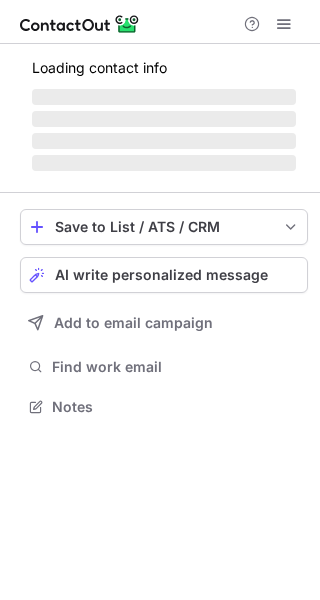 scroll, scrollTop: 0, scrollLeft: 0, axis: both 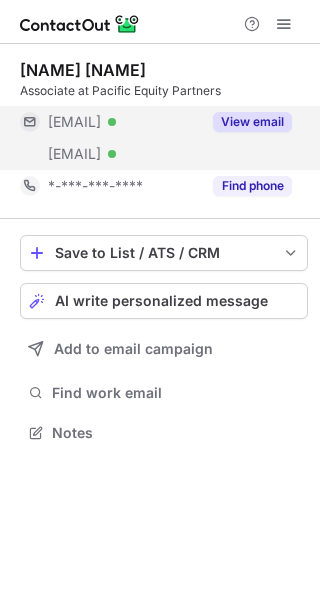 click on "View email" at bounding box center [252, 122] 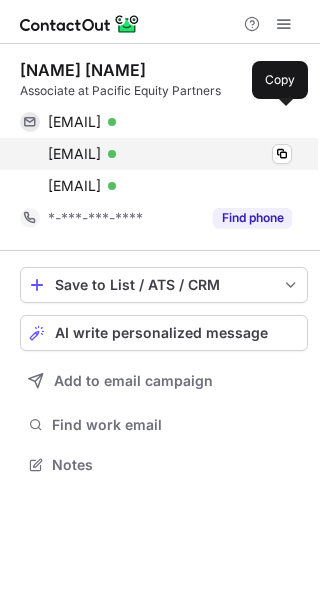 scroll, scrollTop: 10, scrollLeft: 10, axis: both 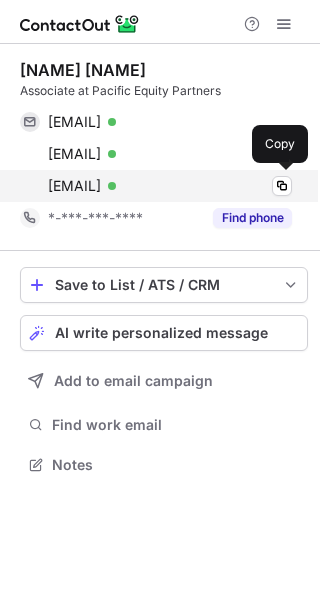 click on "chris.kreke@pep.com.au Verified" at bounding box center [170, 186] 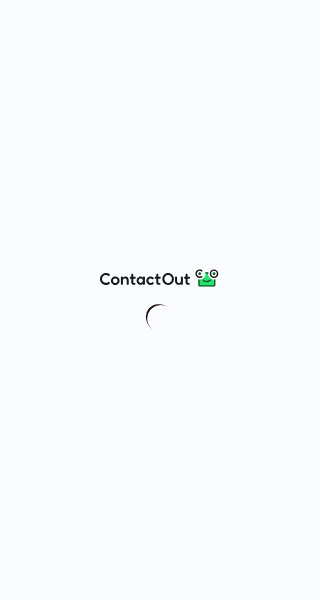 scroll, scrollTop: 0, scrollLeft: 0, axis: both 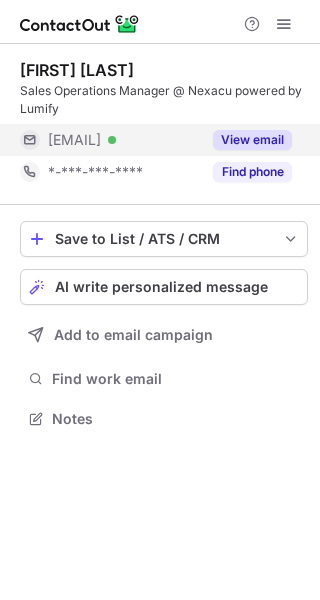 click on "View email" at bounding box center (252, 140) 